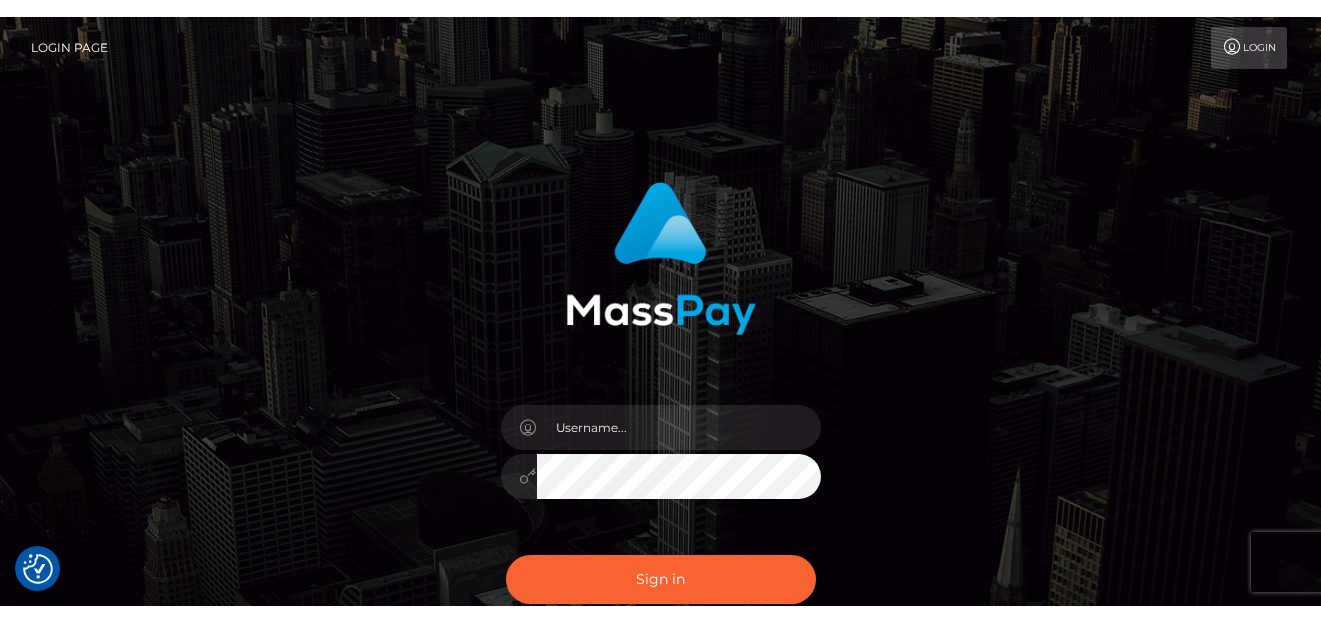 scroll, scrollTop: 0, scrollLeft: 0, axis: both 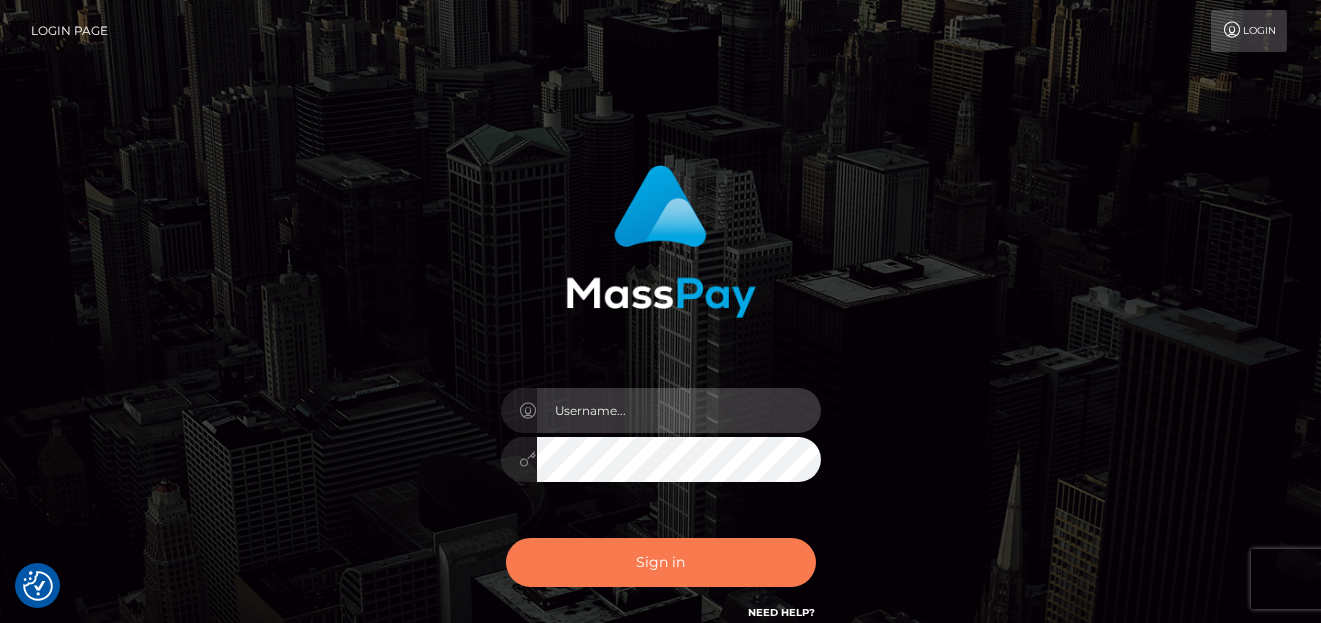 type on "denise" 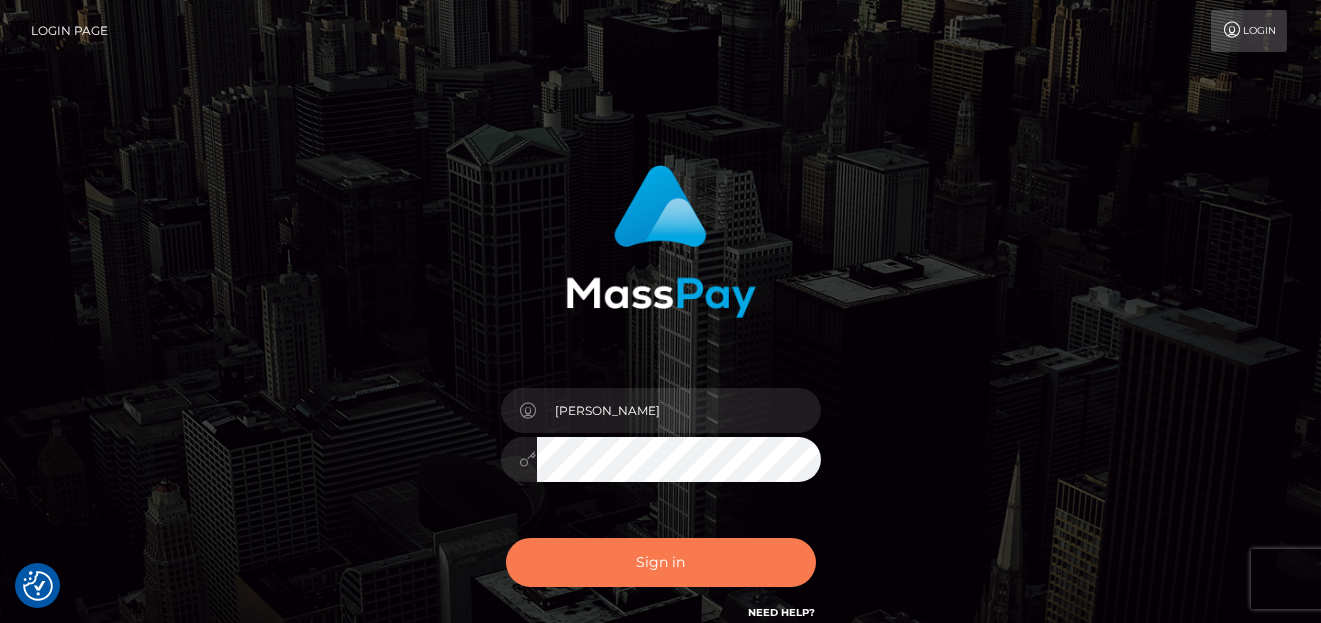 click on "Sign in" at bounding box center (661, 562) 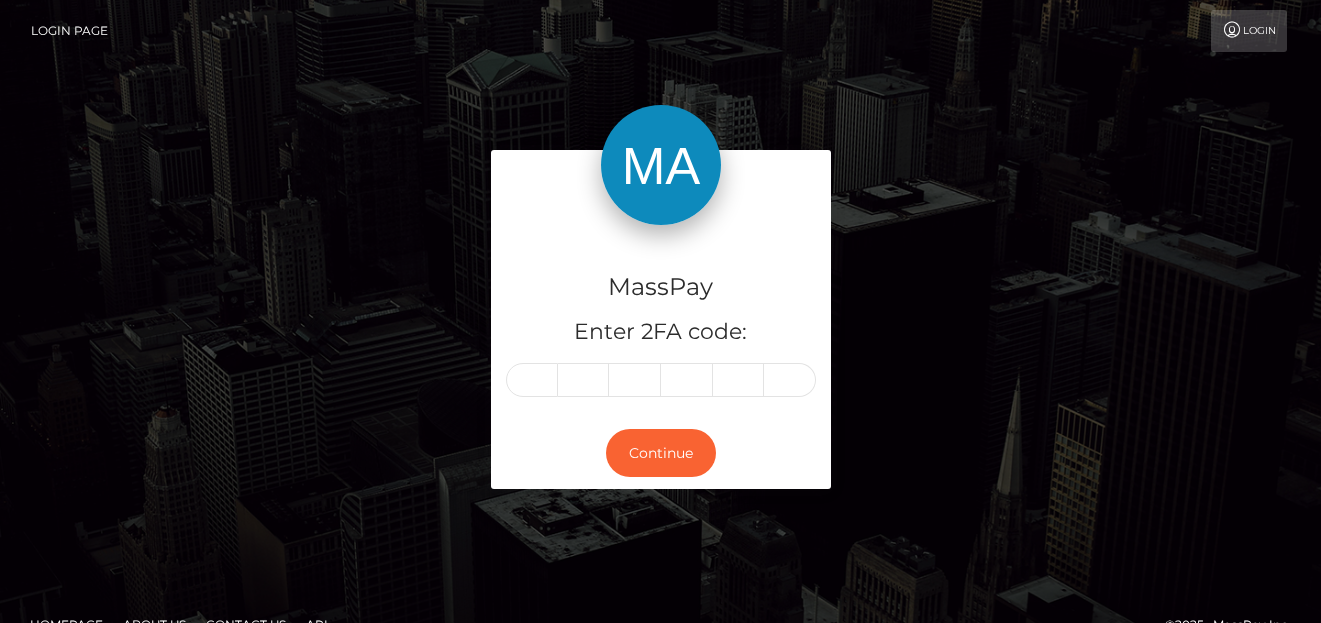 scroll, scrollTop: 0, scrollLeft: 0, axis: both 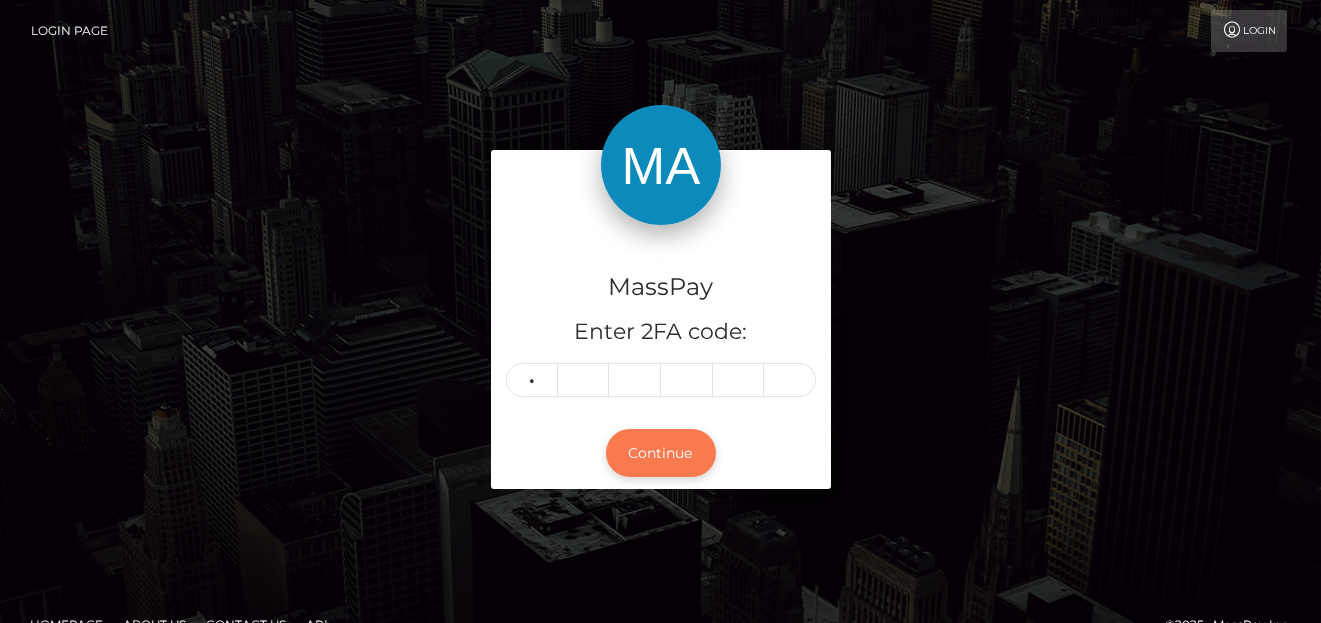 type on "2" 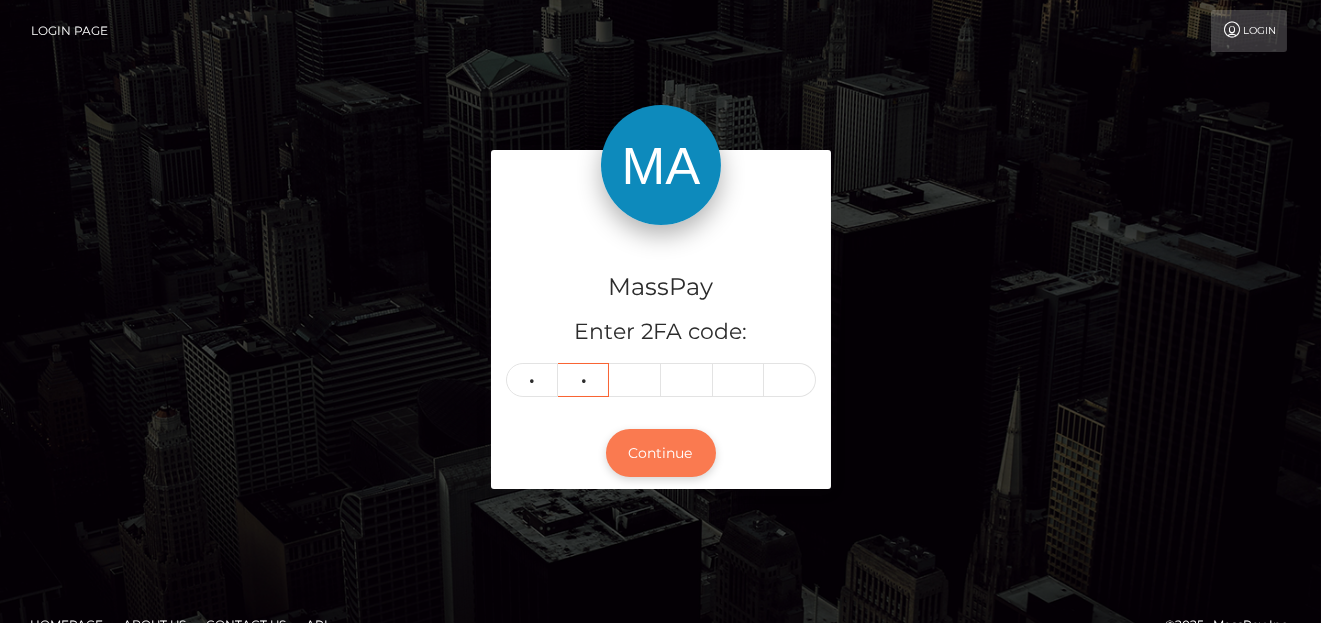 type on "5" 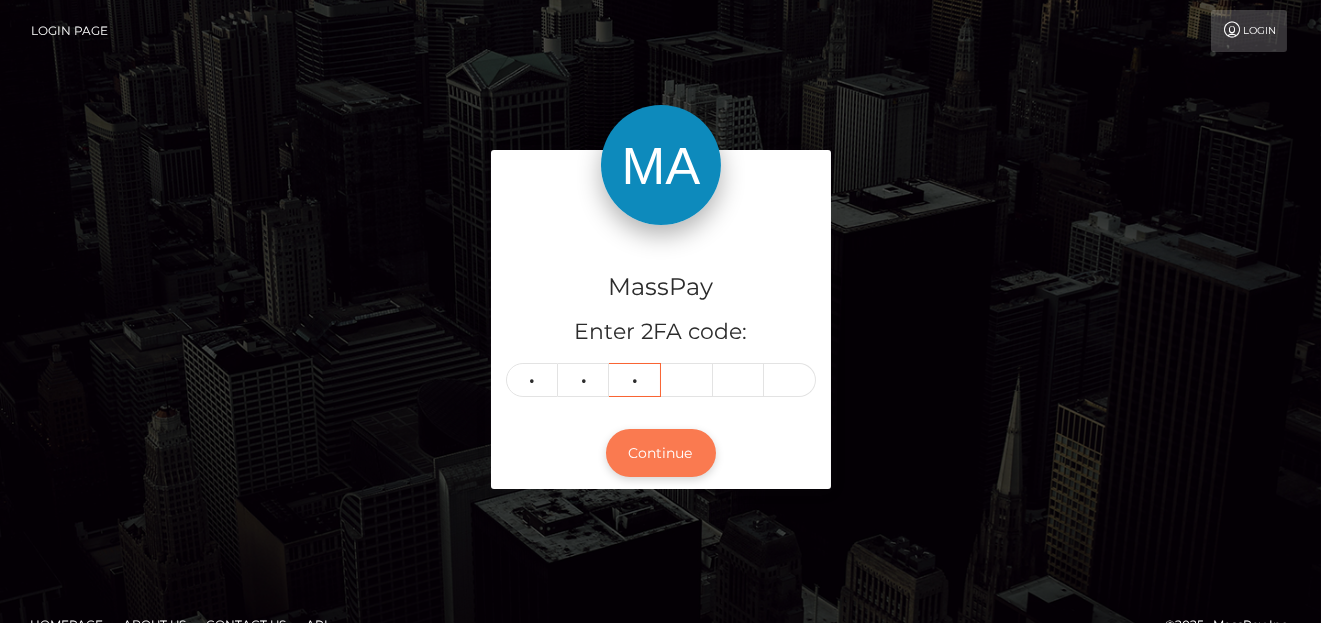 type on "1" 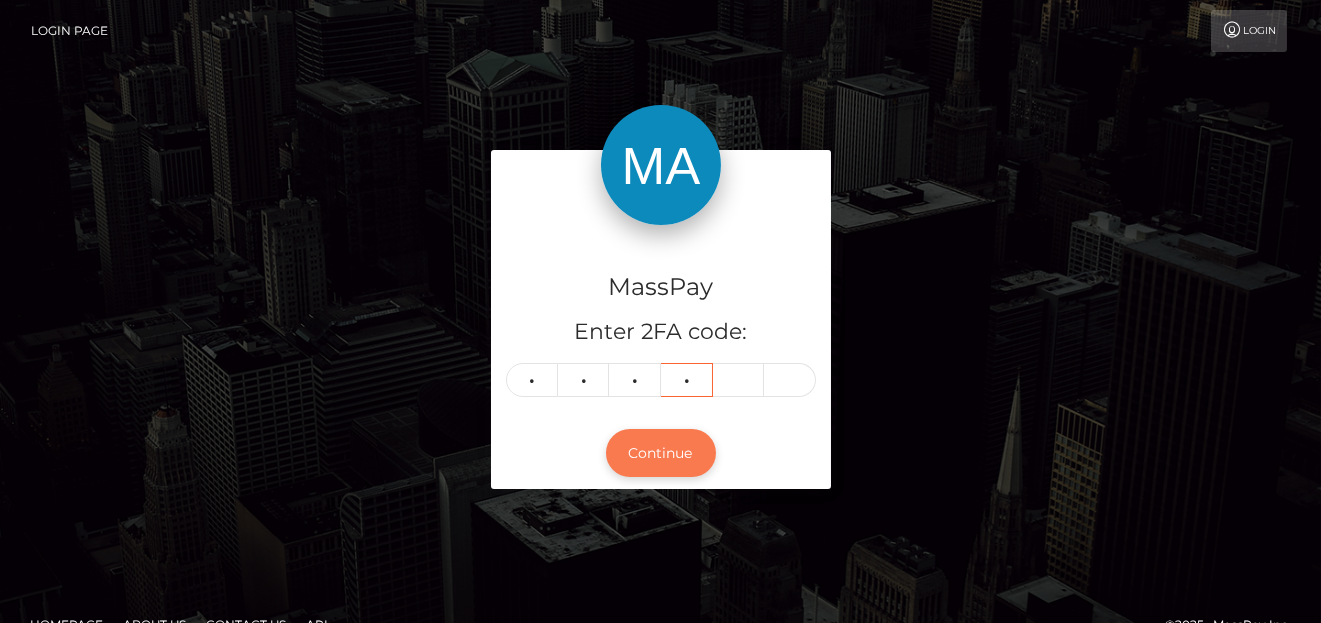 type on "1" 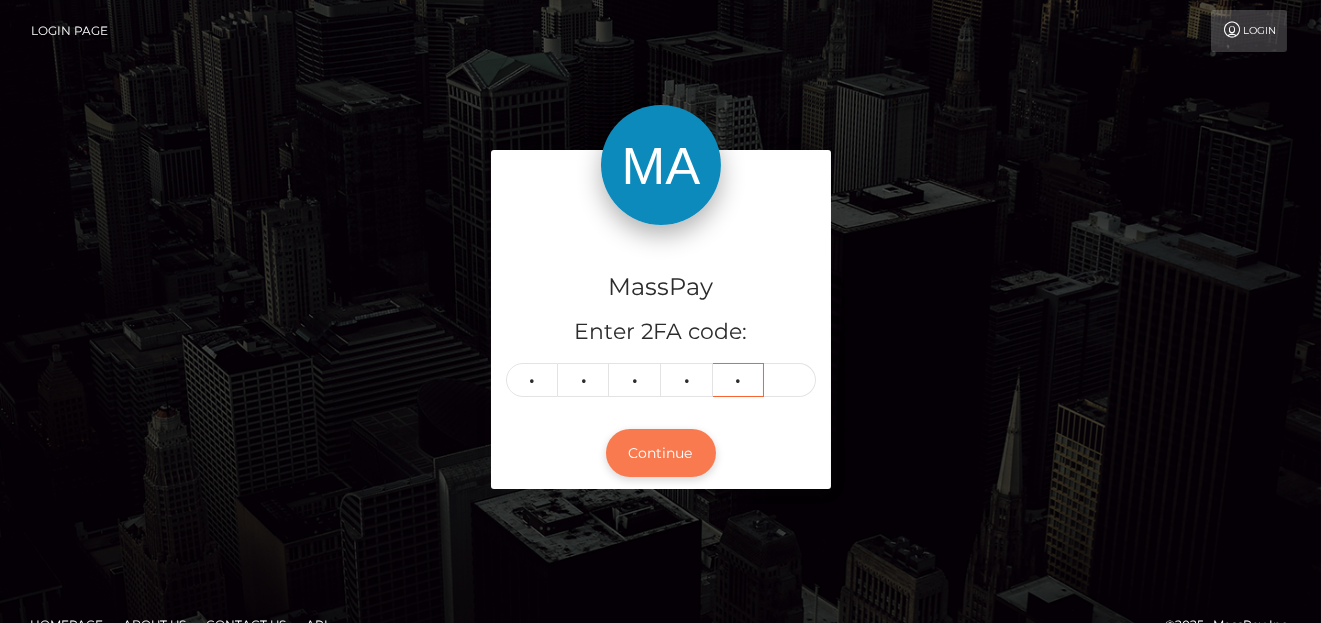 type on "8" 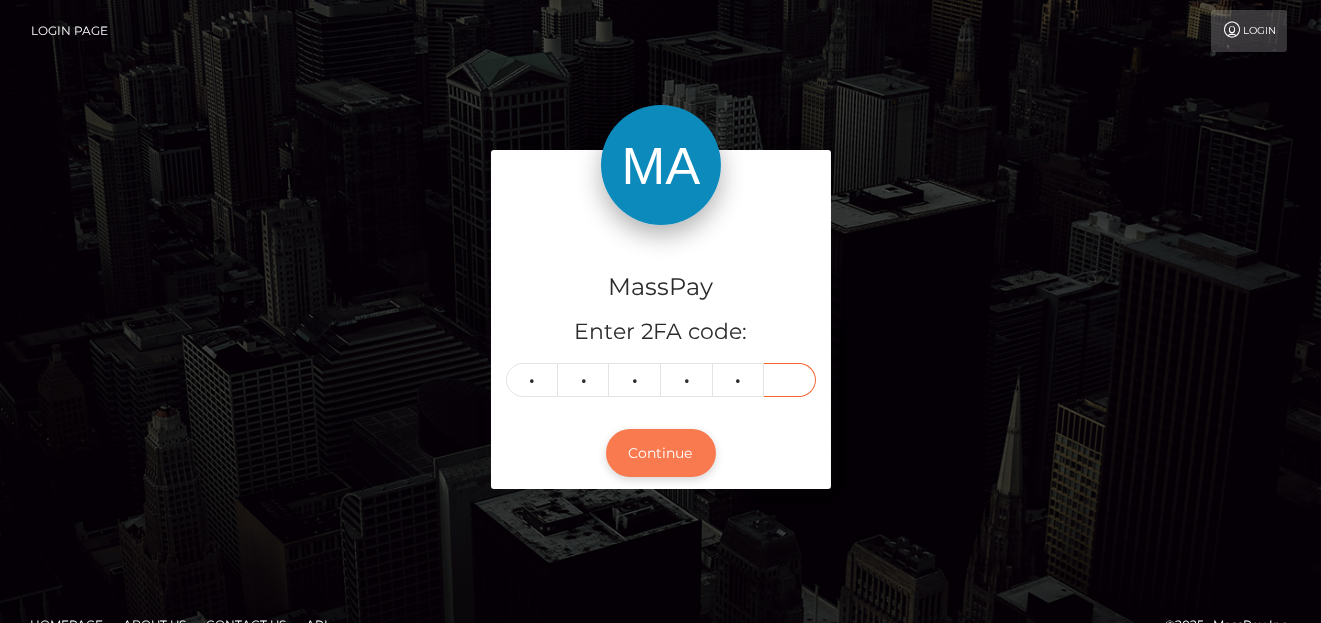 type on "9" 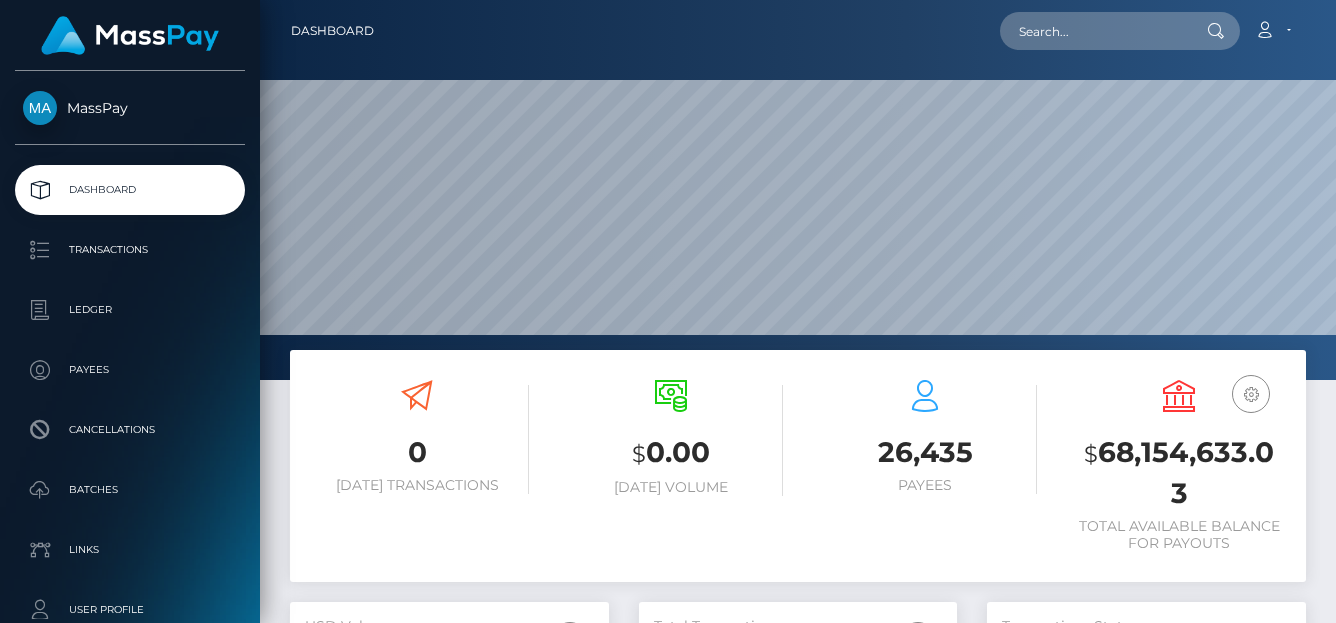 scroll, scrollTop: 0, scrollLeft: 0, axis: both 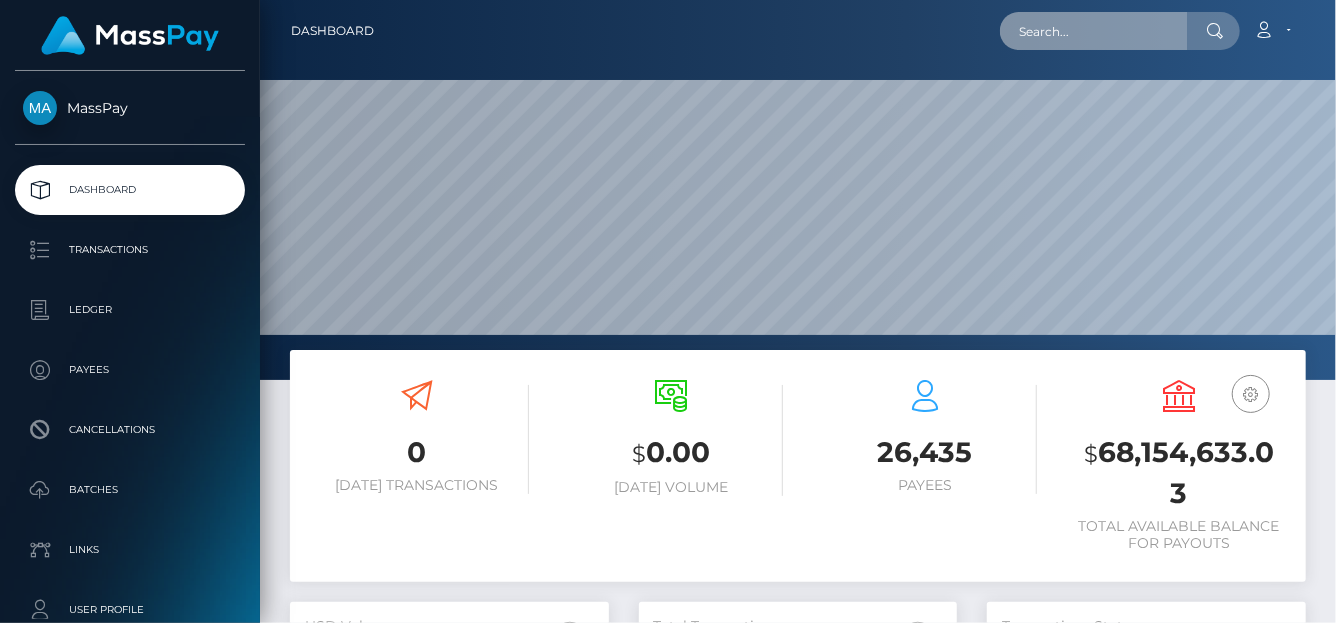 click at bounding box center [1094, 31] 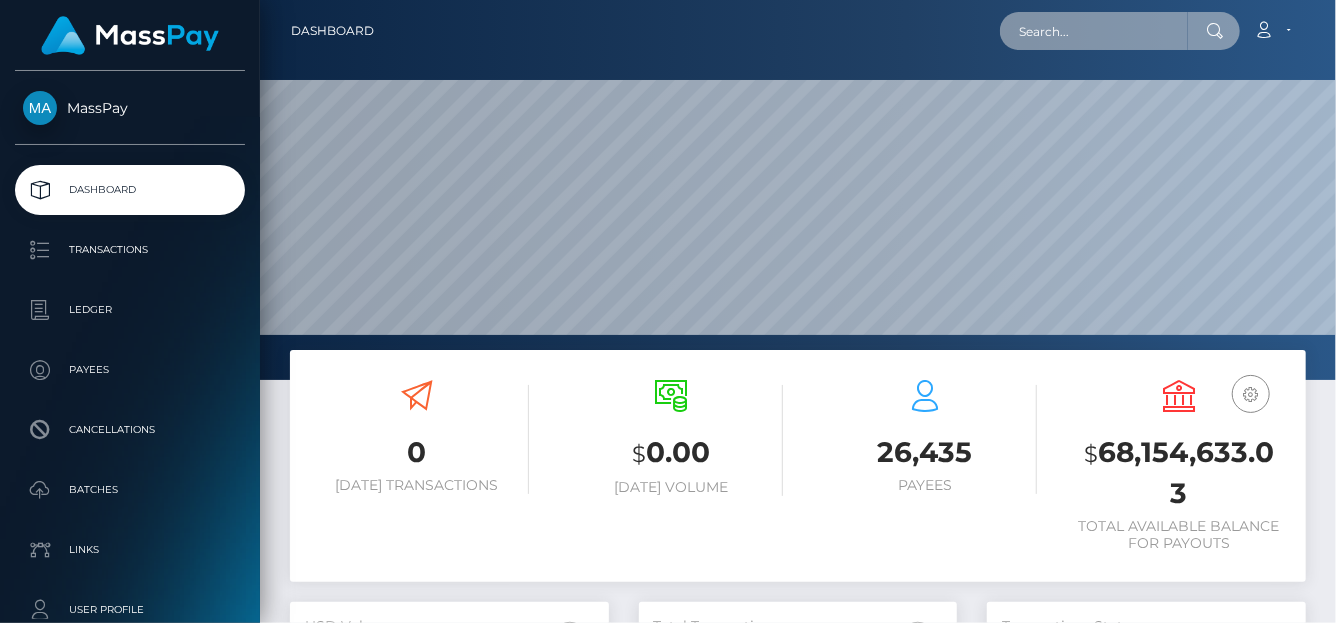 paste on "[EMAIL_ADDRESS][DOMAIN_NAME]" 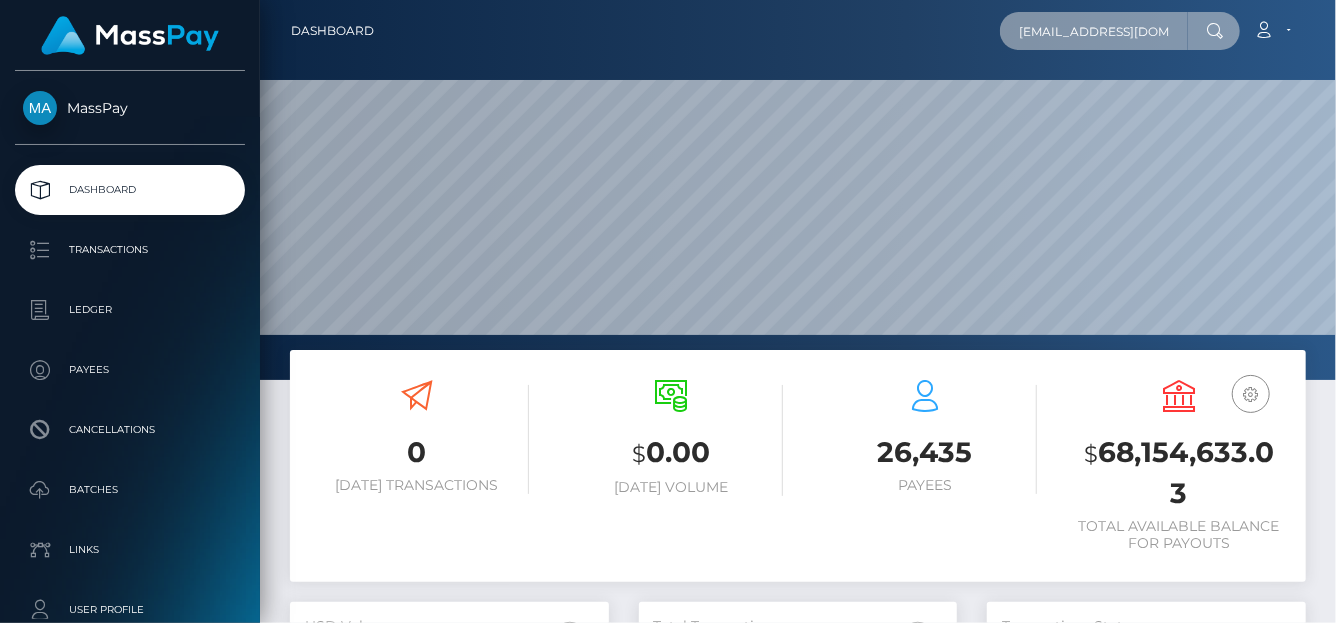 scroll, scrollTop: 0, scrollLeft: 30, axis: horizontal 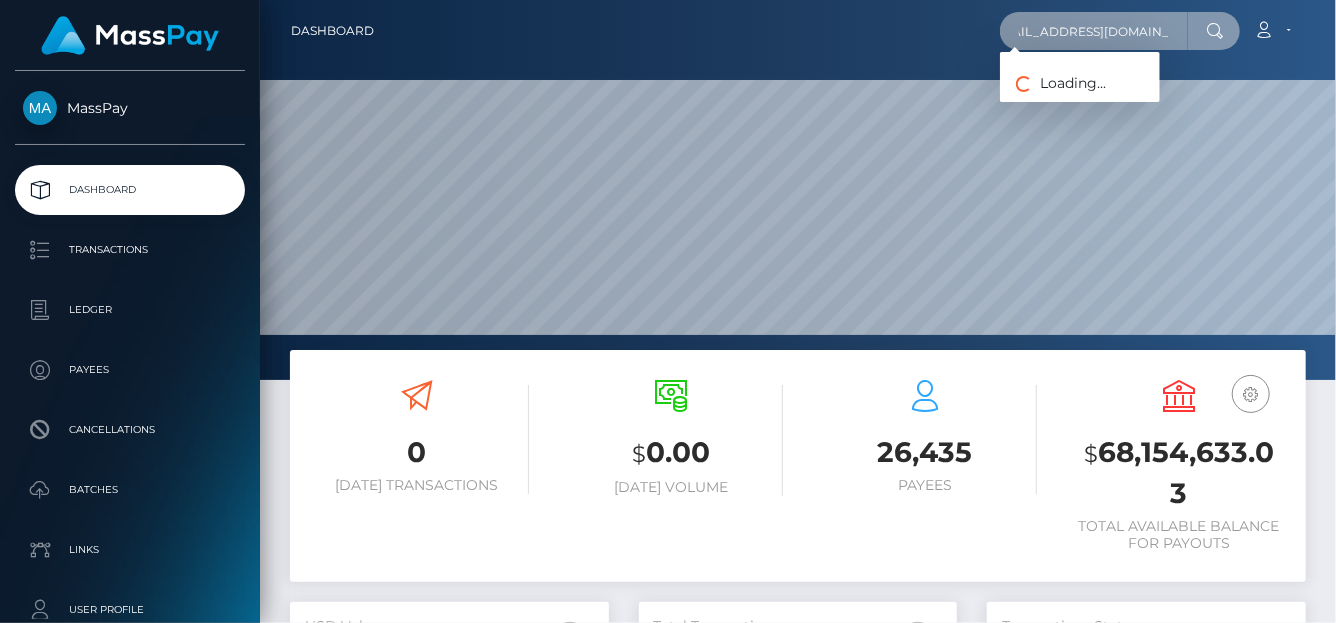 type on "[EMAIL_ADDRESS][DOMAIN_NAME]" 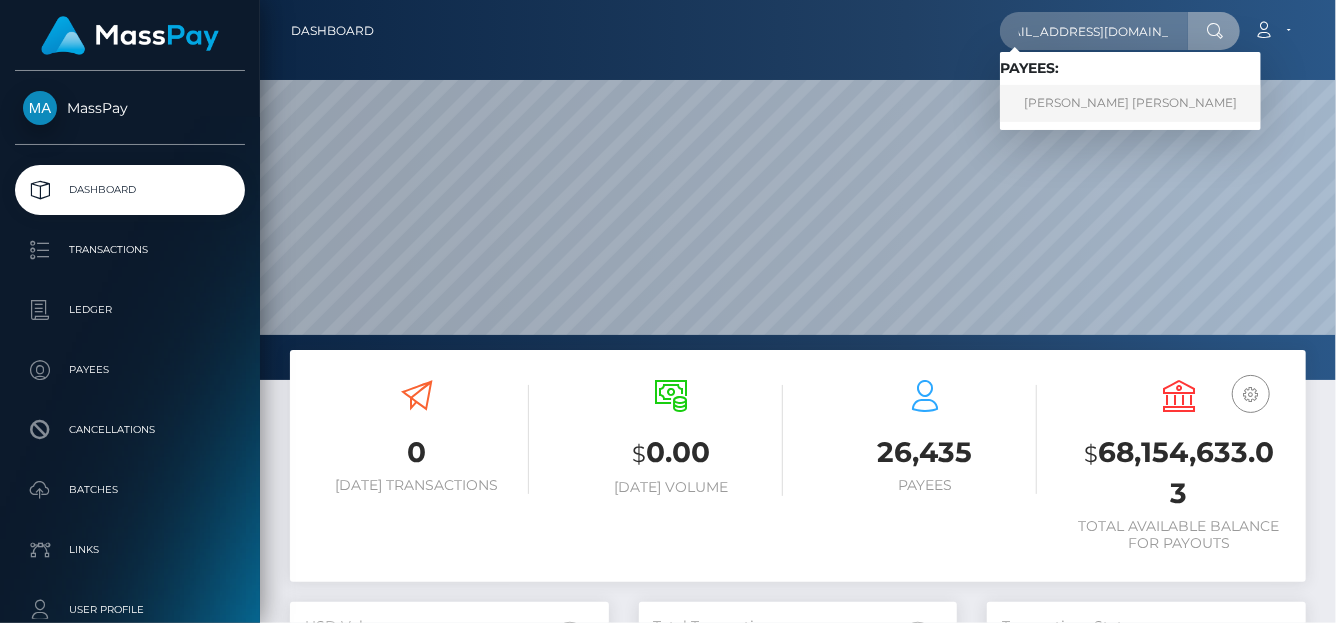 click on "Valentina Carmen Bodea" at bounding box center [1130, 103] 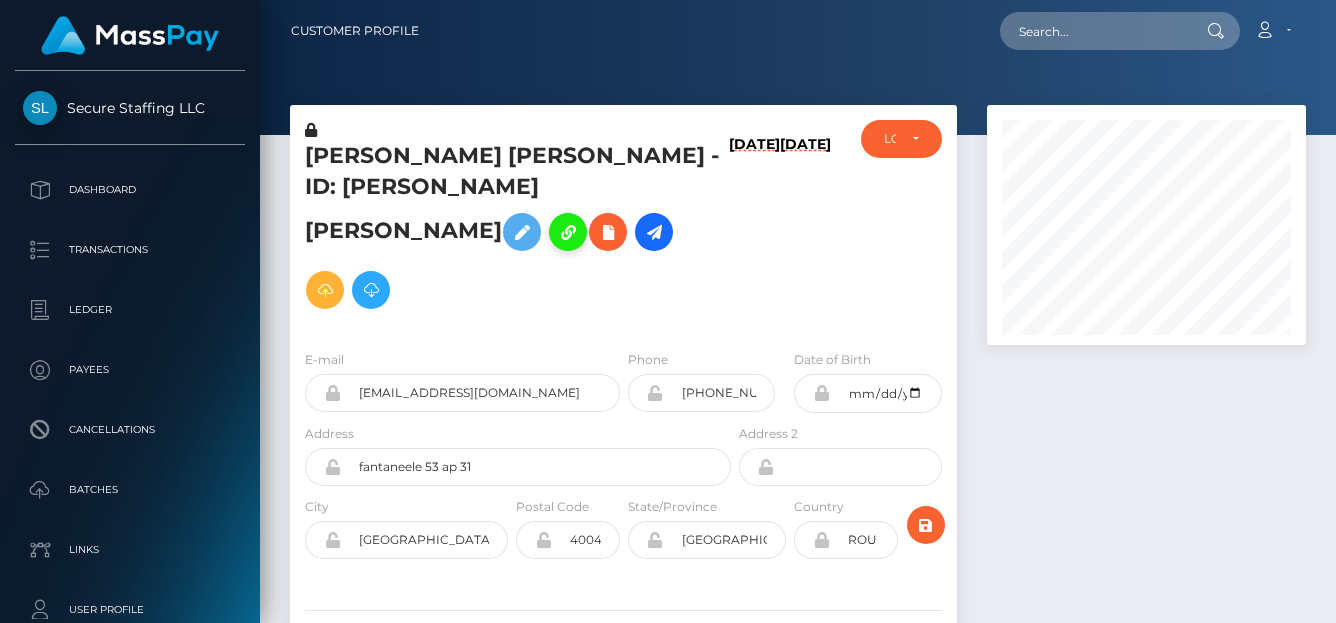 scroll, scrollTop: 0, scrollLeft: 0, axis: both 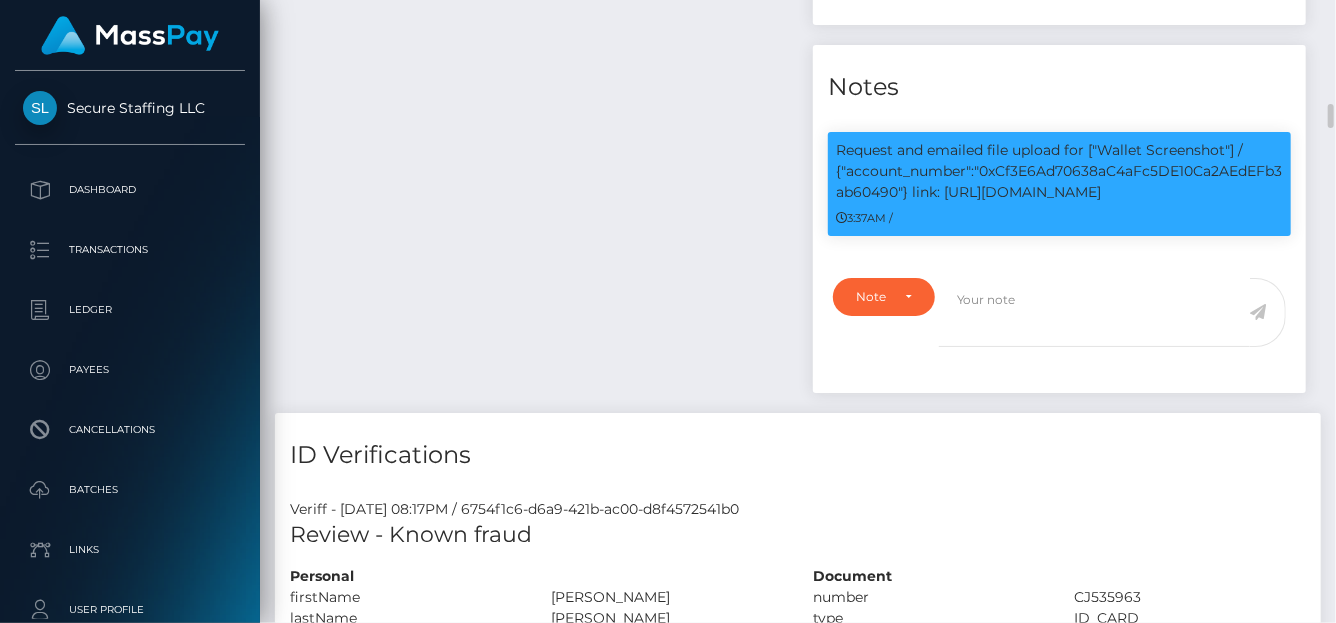 drag, startPoint x: 962, startPoint y: 407, endPoint x: 1029, endPoint y: 409, distance: 67.02985 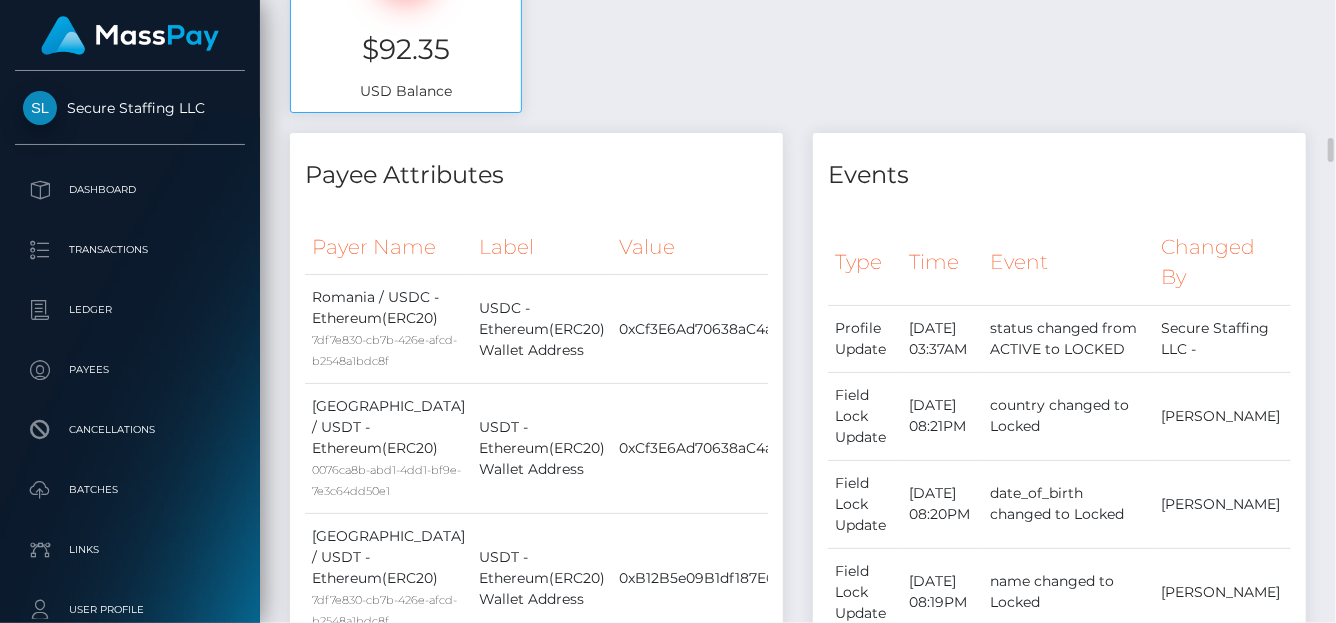 scroll, scrollTop: 1601, scrollLeft: 0, axis: vertical 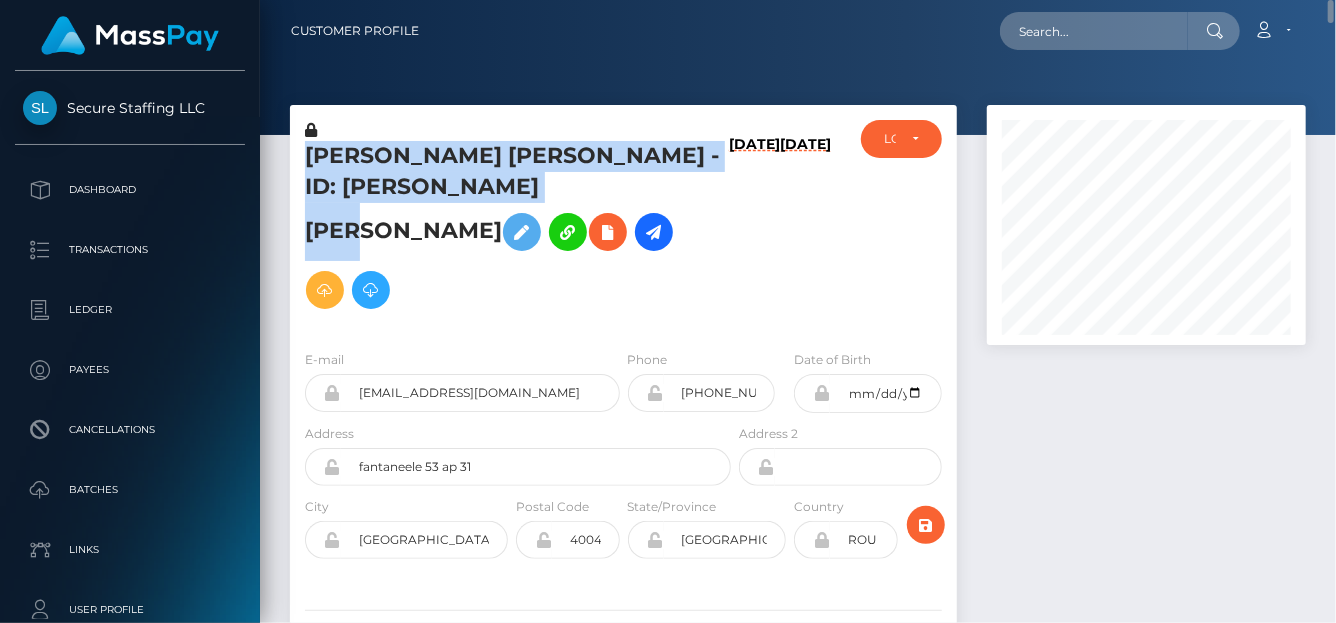 drag, startPoint x: 288, startPoint y: 154, endPoint x: 589, endPoint y: 212, distance: 306.5371 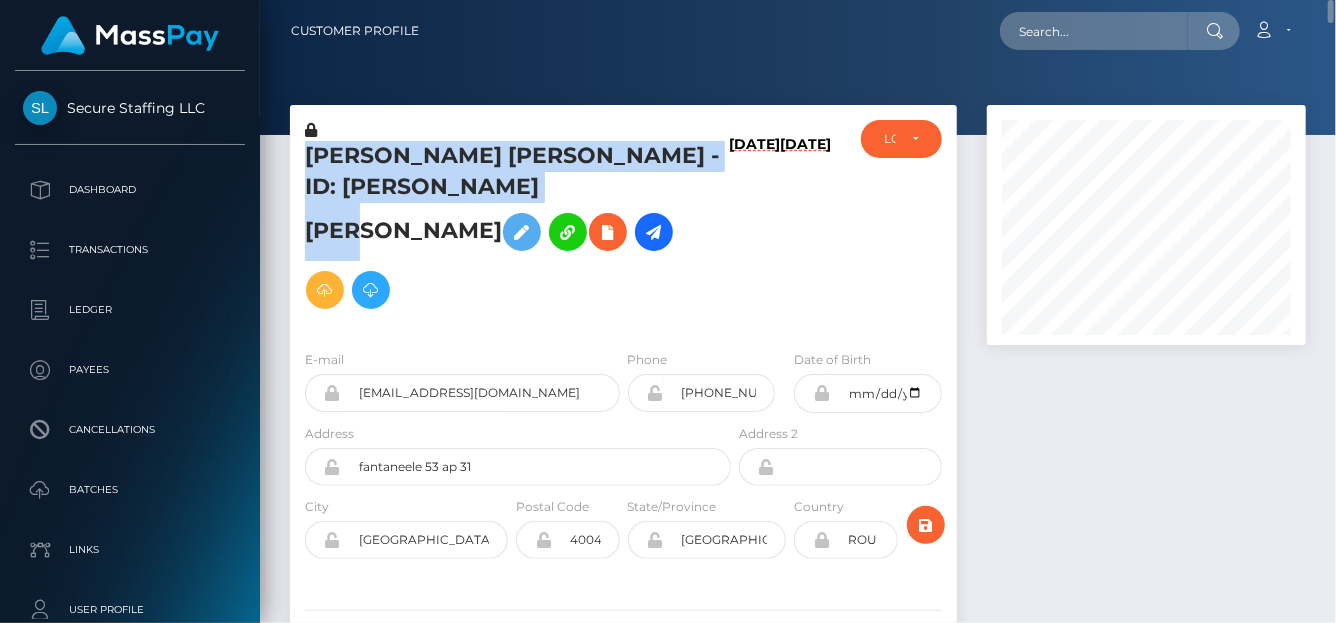click on "[PERSON_NAME] [PERSON_NAME]
- ID: [PERSON_NAME] [PERSON_NAME]
[DATE] [DATE]
DEACTIVE CLOSED LOCKED" at bounding box center [623, 422] 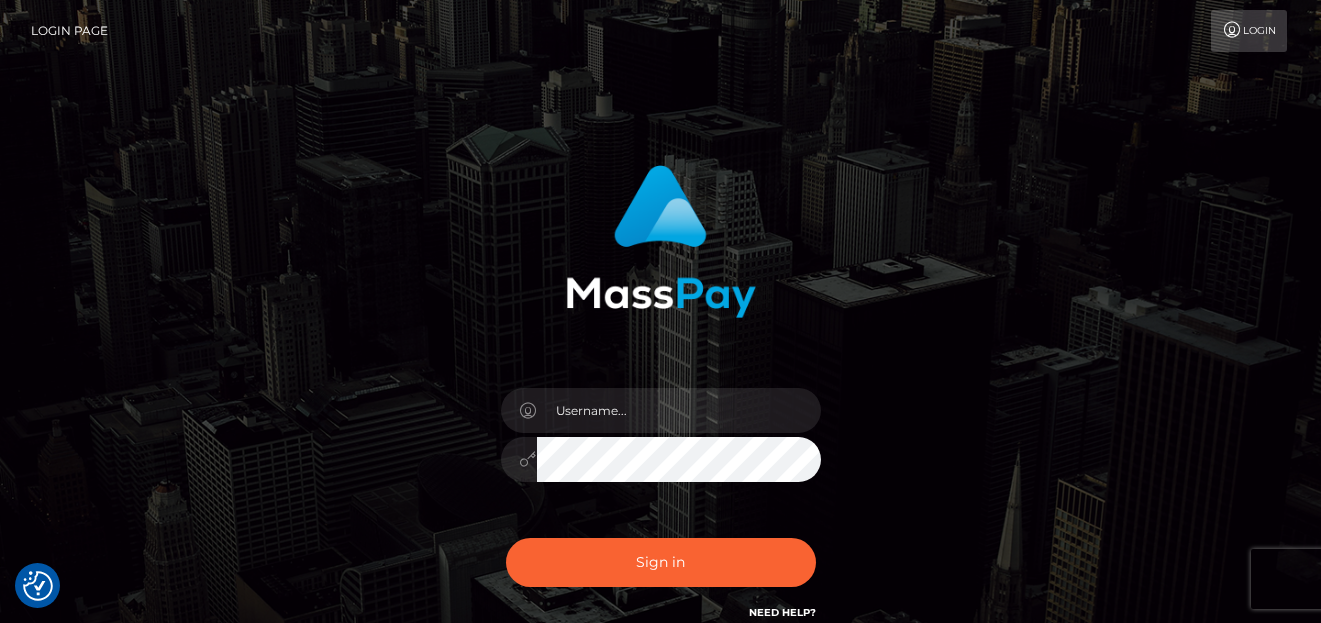 scroll, scrollTop: 0, scrollLeft: 0, axis: both 